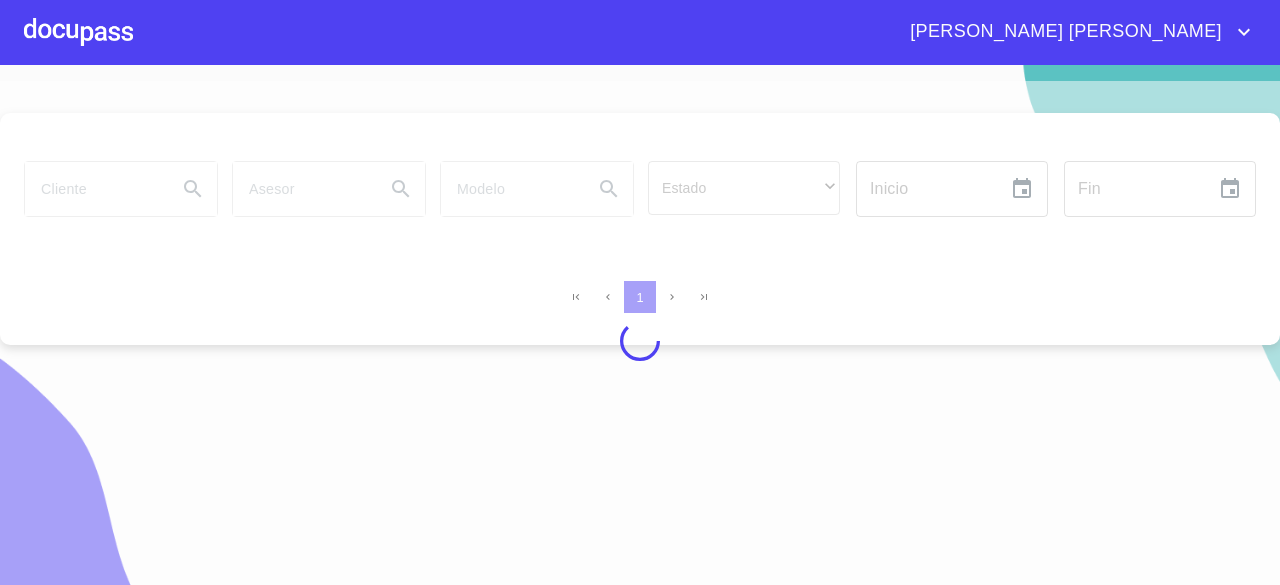 scroll, scrollTop: 0, scrollLeft: 0, axis: both 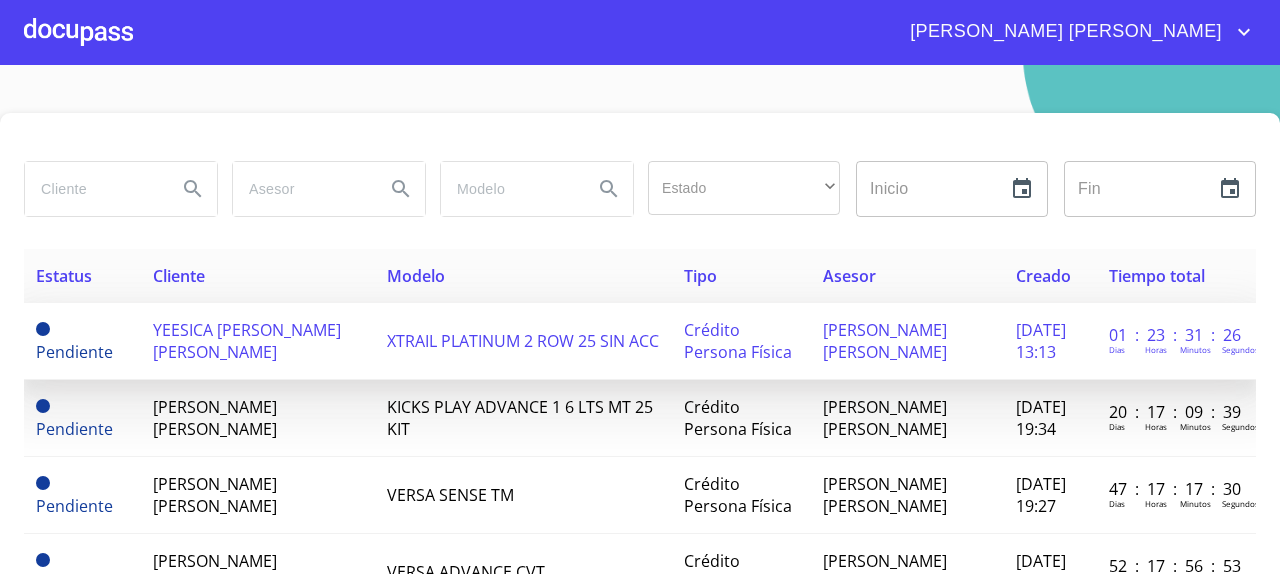 click on "YEESICA  [PERSON_NAME] [PERSON_NAME]" at bounding box center [247, 341] 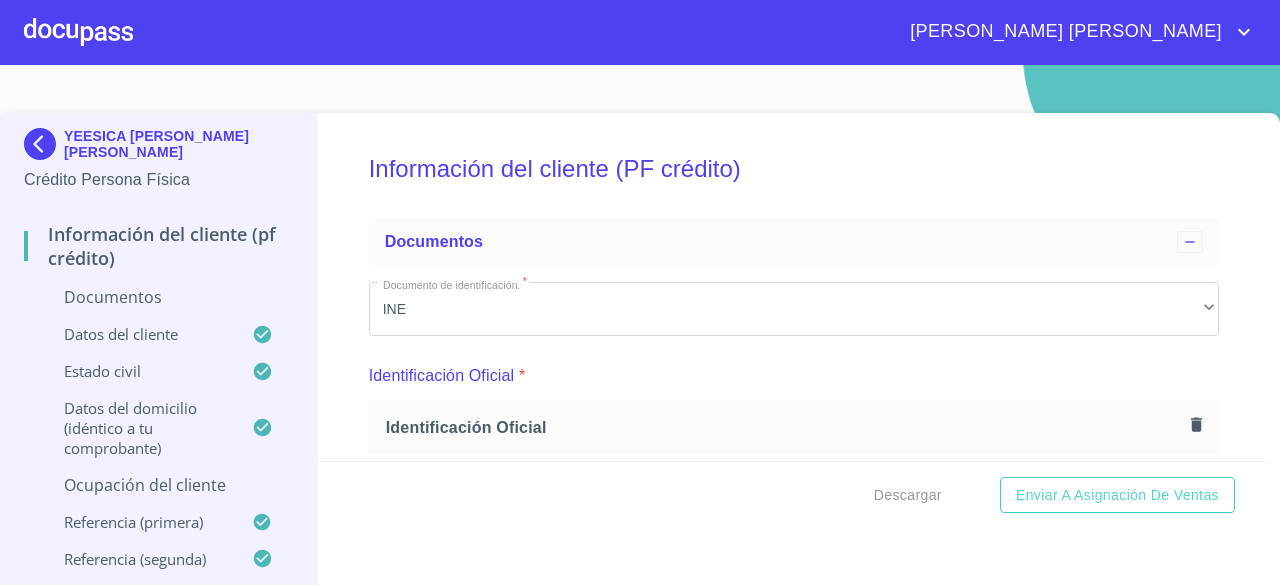scroll, scrollTop: 0, scrollLeft: 0, axis: both 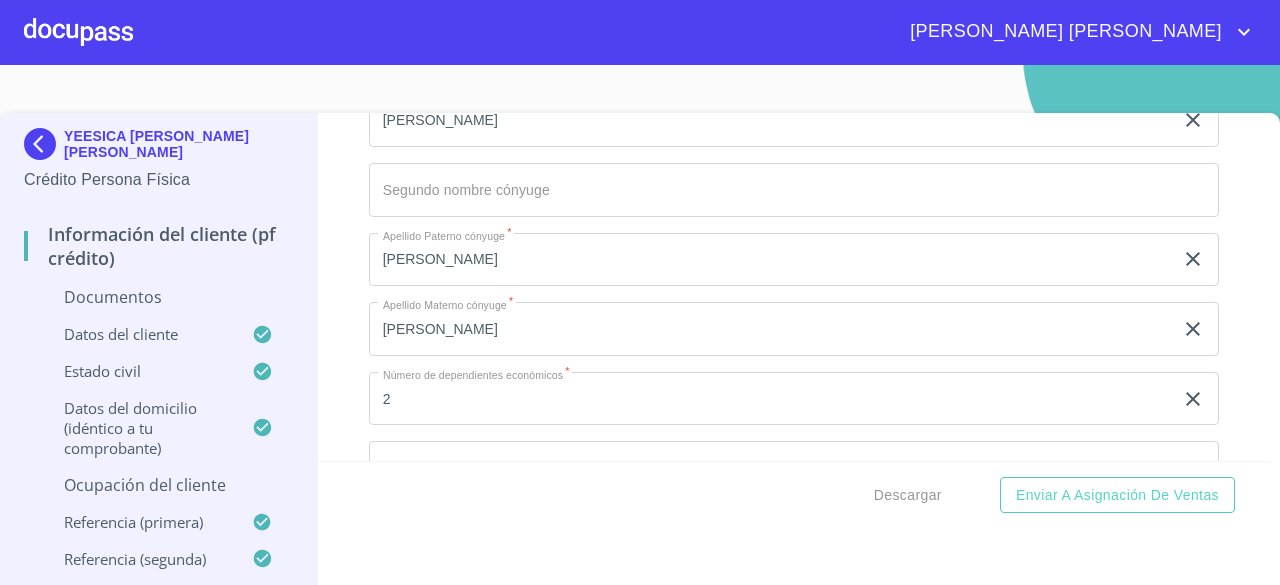 click 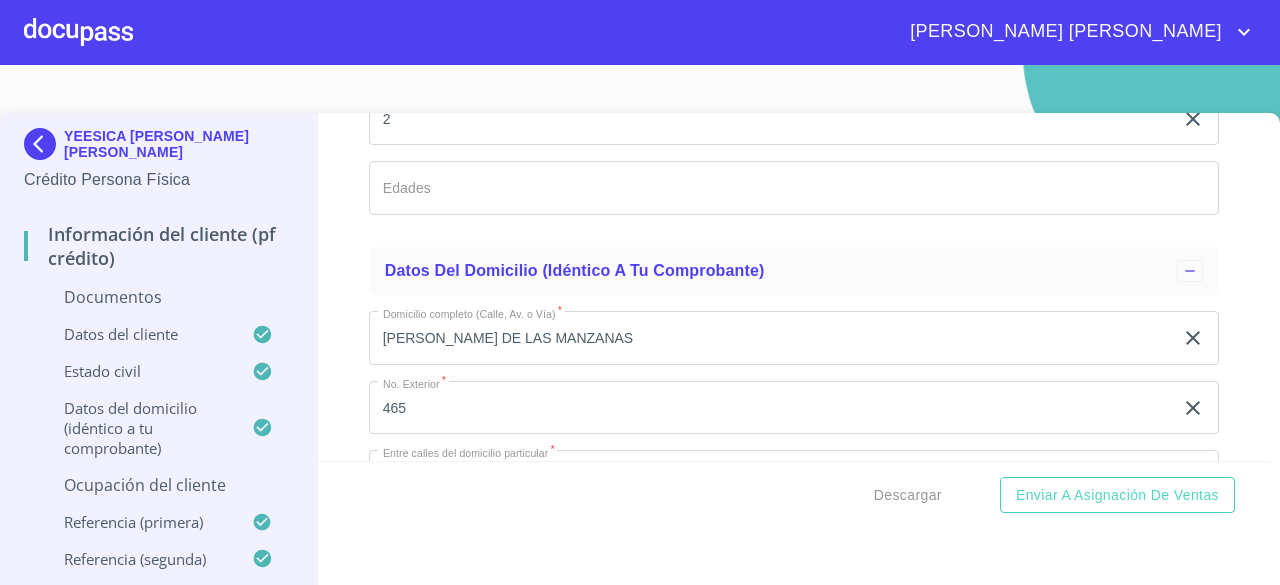scroll, scrollTop: 5150, scrollLeft: 0, axis: vertical 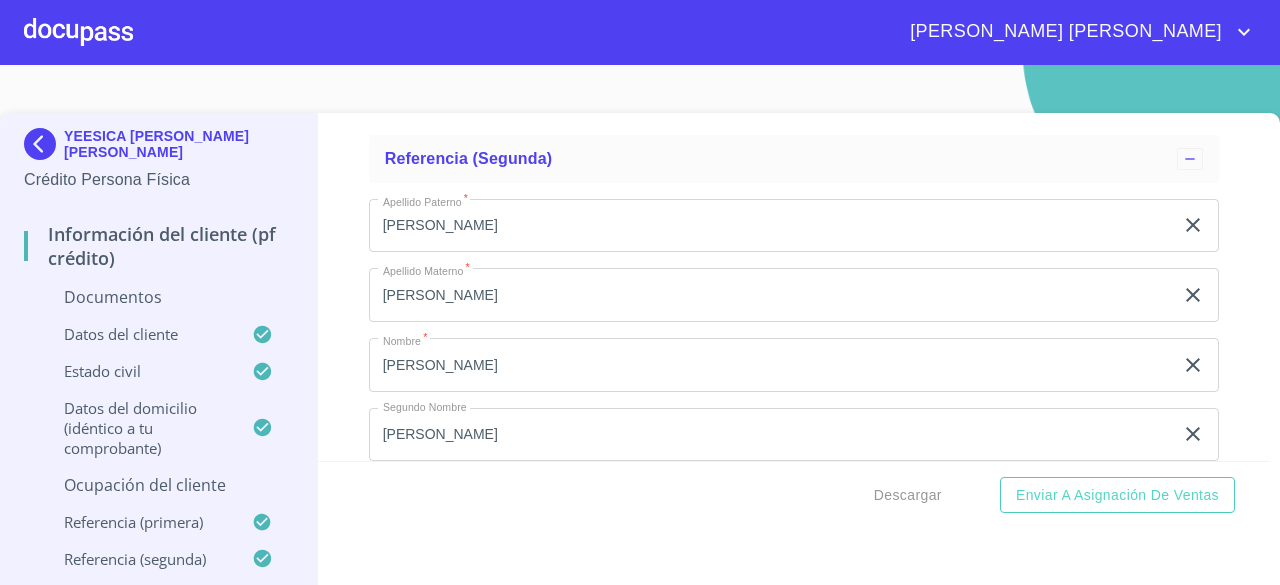 click at bounding box center [771, -1746] 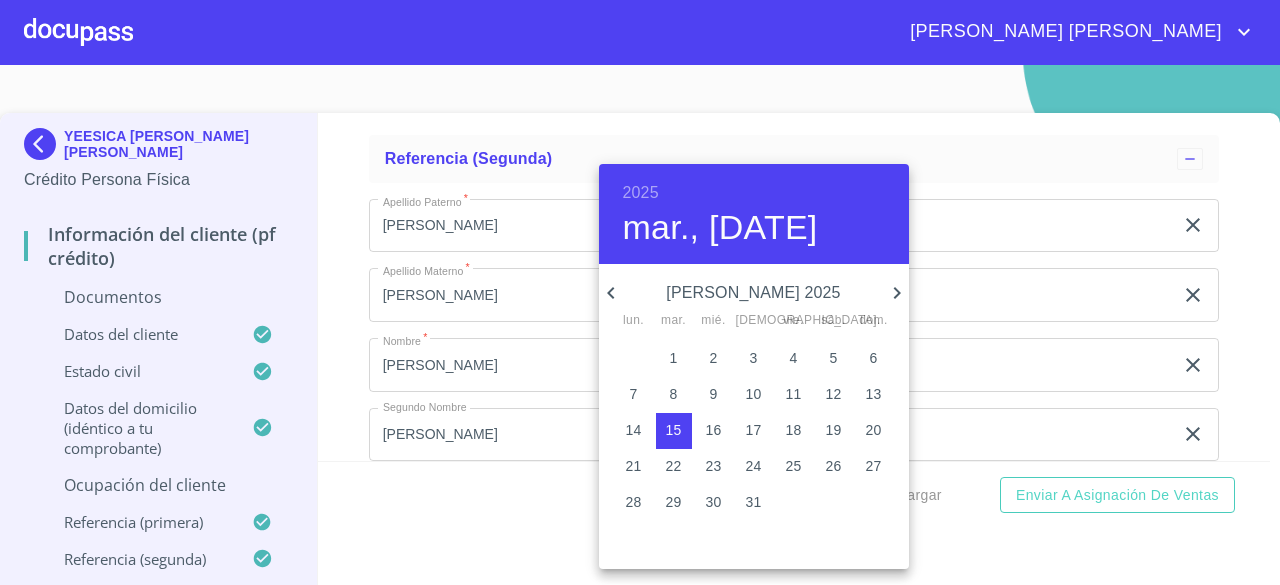 click on "2025" at bounding box center [641, 193] 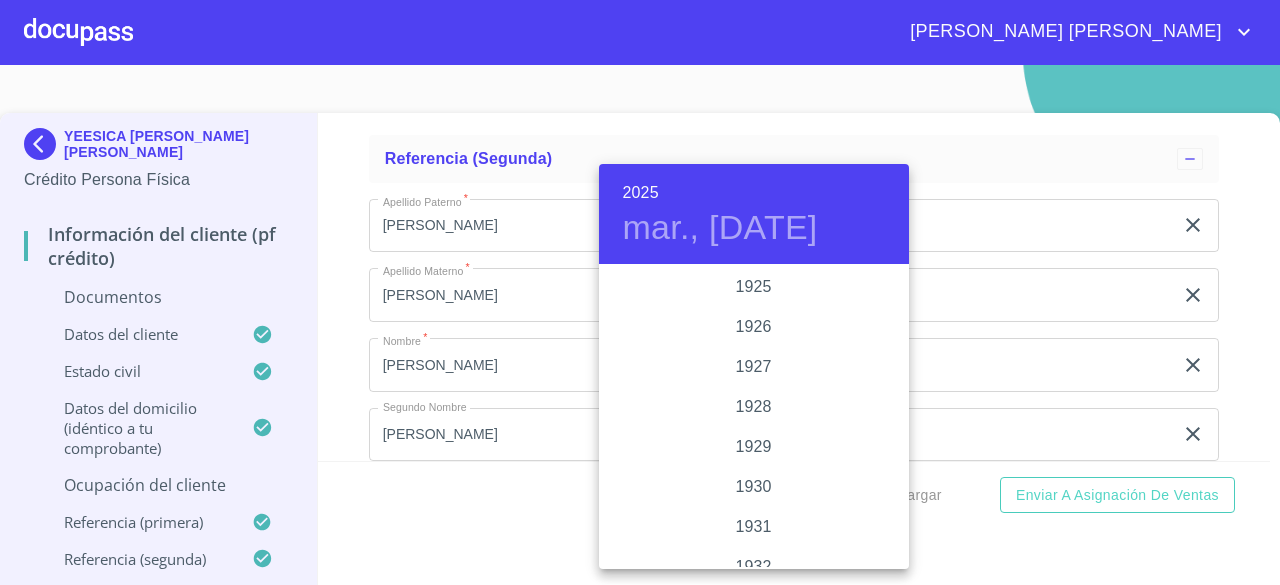 scroll, scrollTop: 3880, scrollLeft: 0, axis: vertical 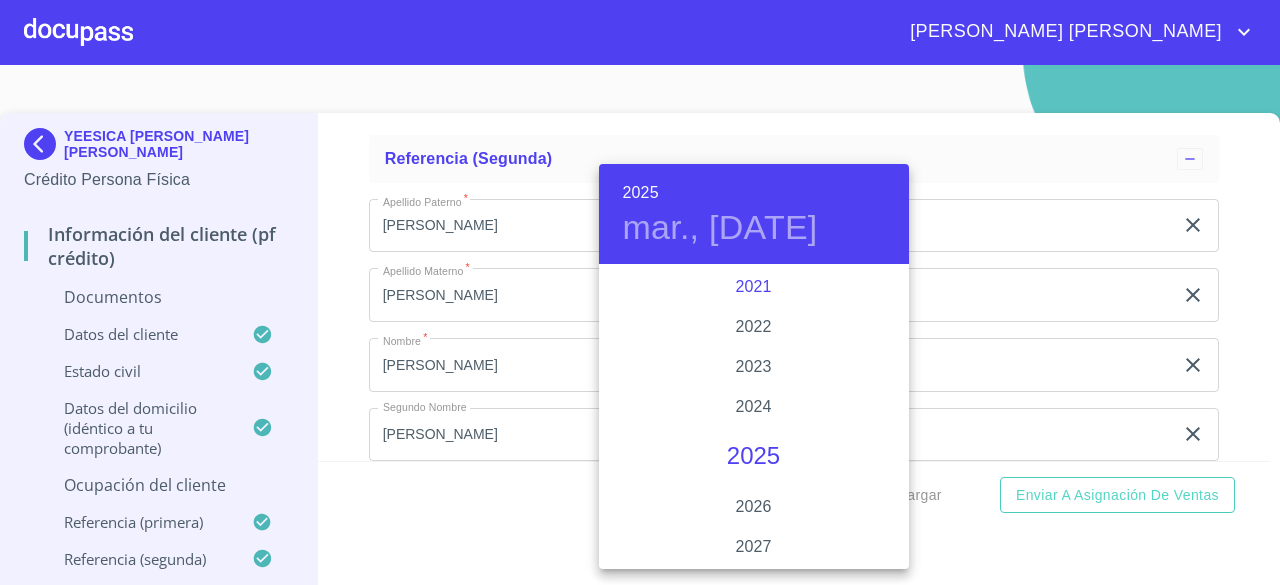 click on "2021" at bounding box center (754, 287) 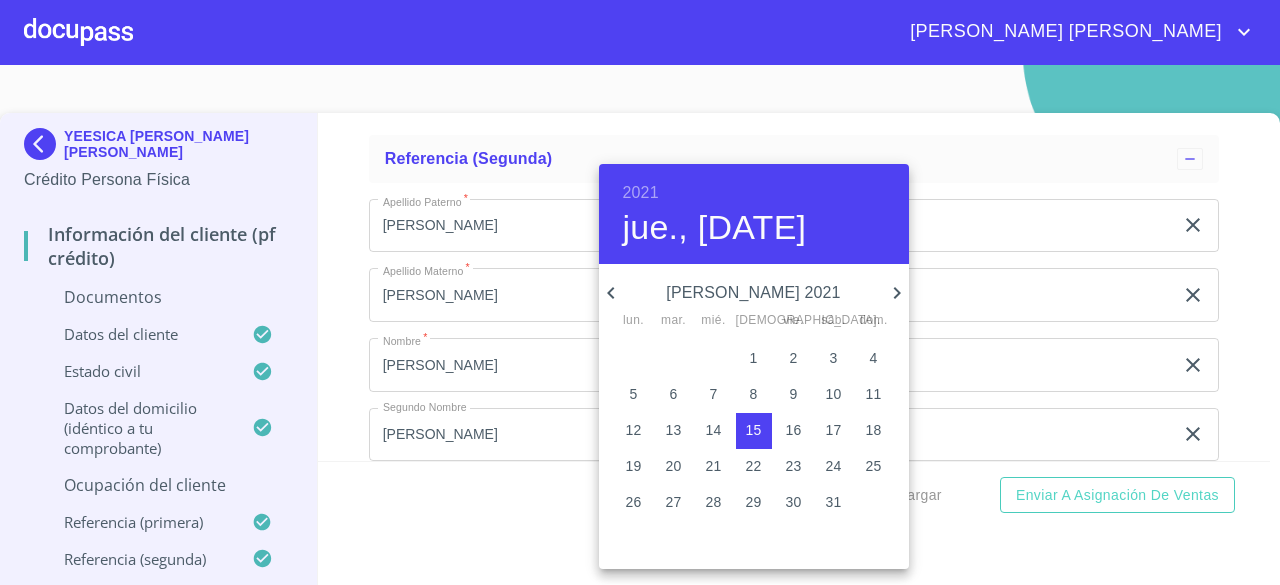 click 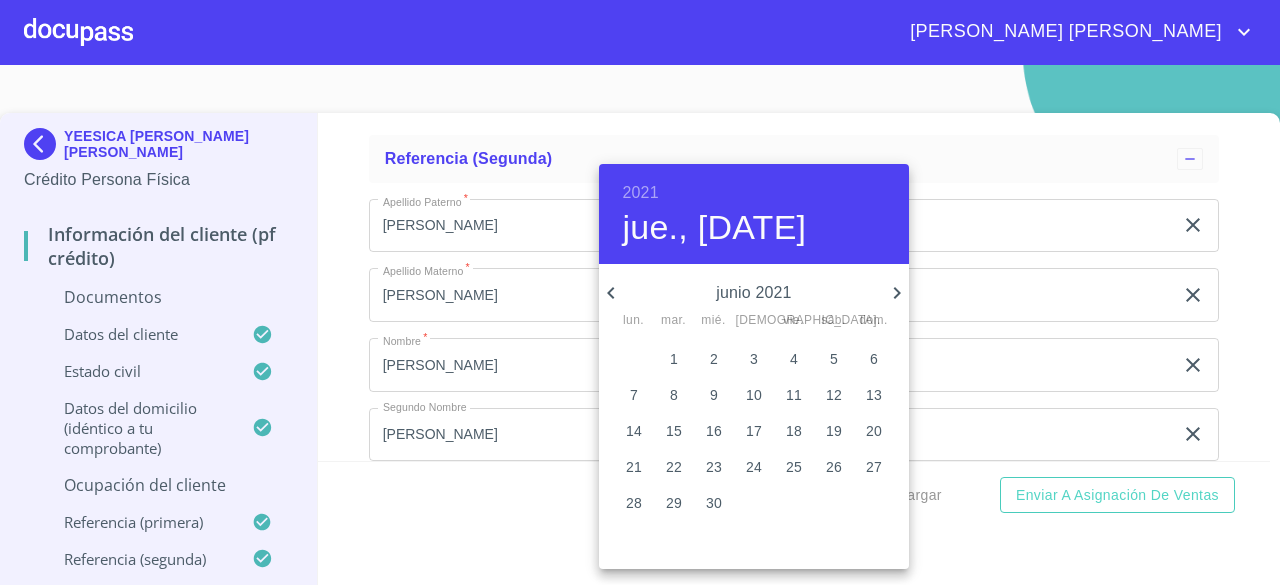 click 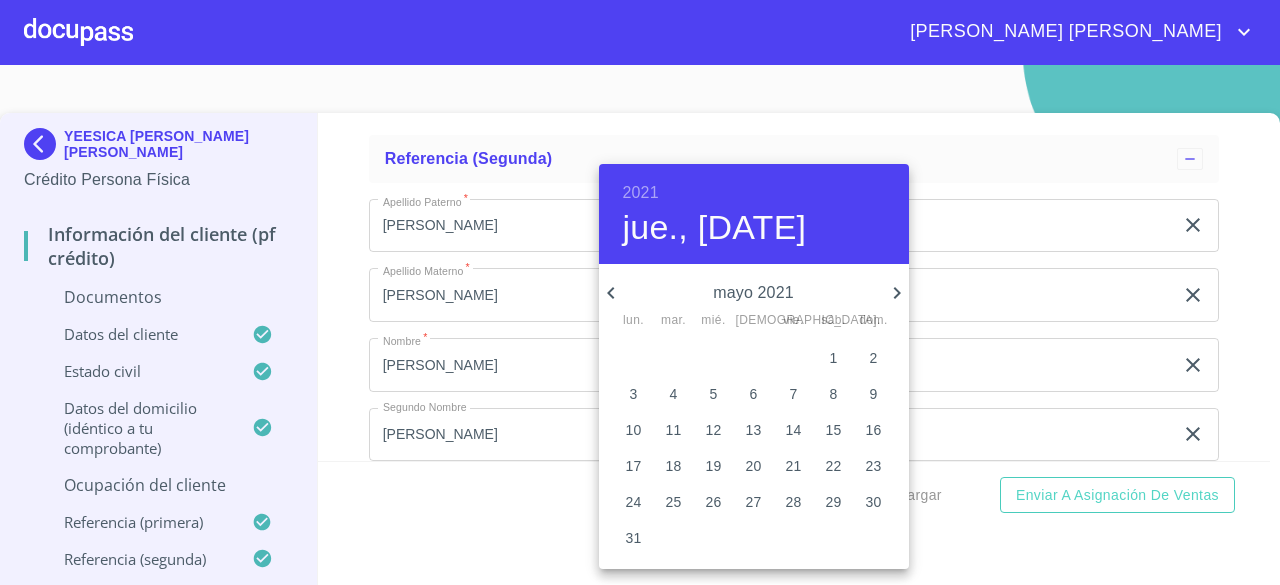 click on "6" at bounding box center [754, 394] 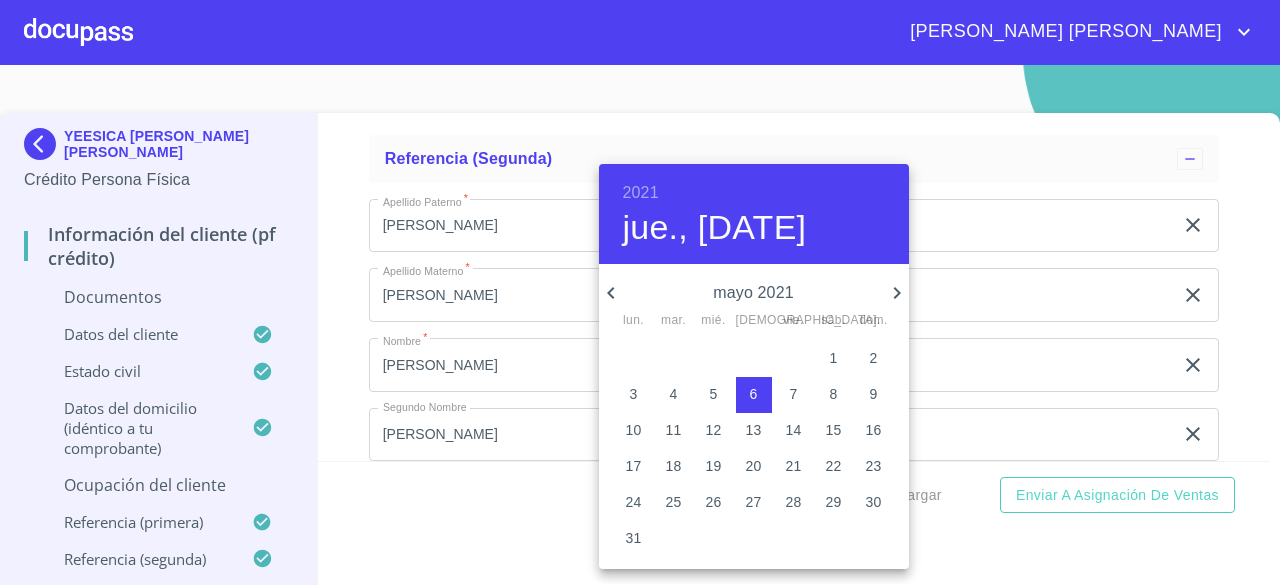 click at bounding box center (640, 292) 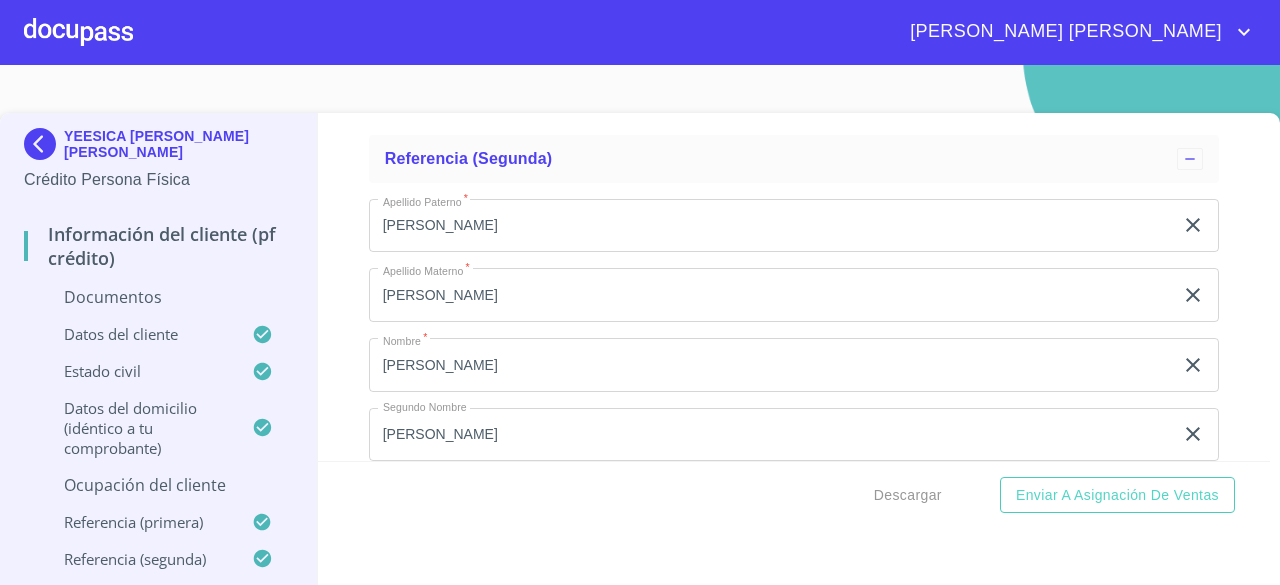 scroll, scrollTop: 8350, scrollLeft: 0, axis: vertical 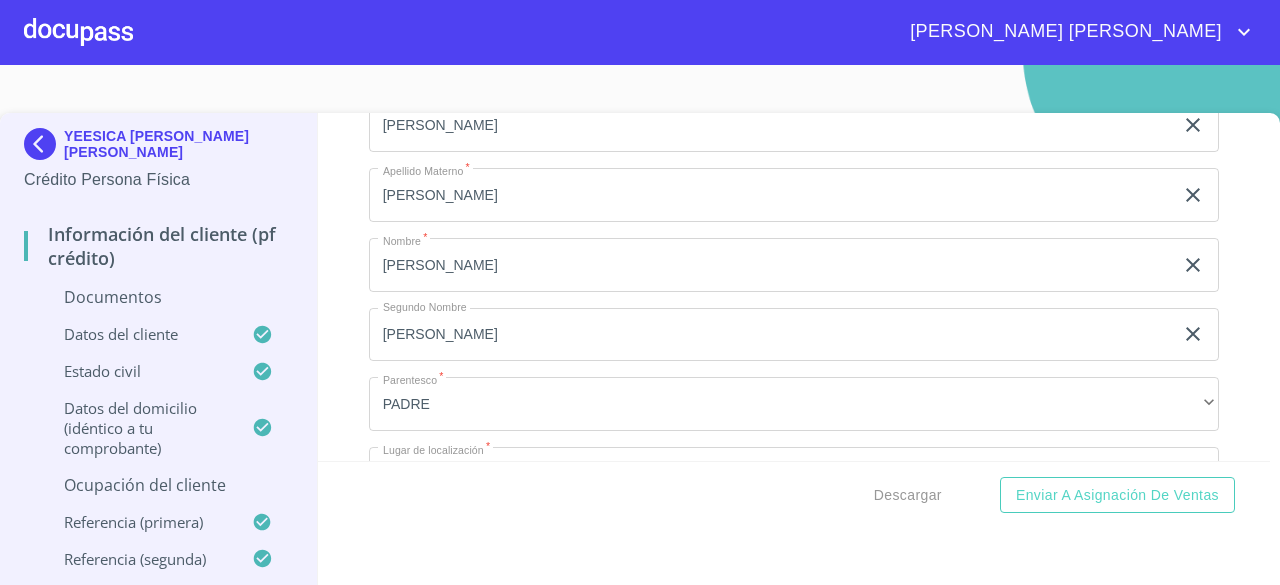 click on "Documento de identificación.   *" at bounding box center (771, -4523) 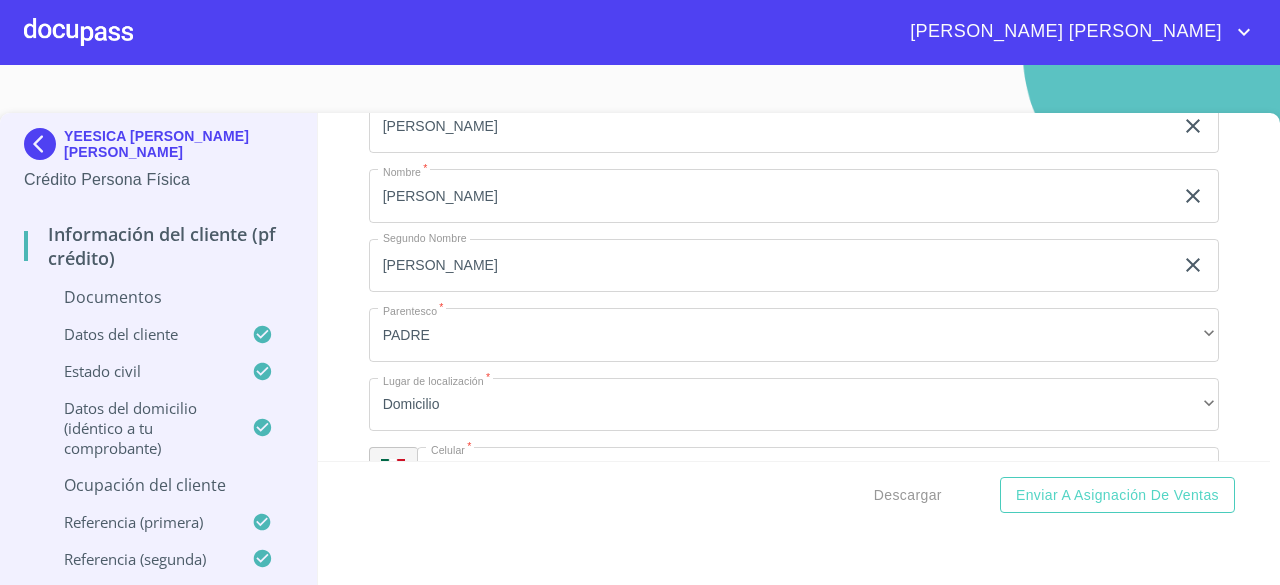 scroll, scrollTop: 8450, scrollLeft: 0, axis: vertical 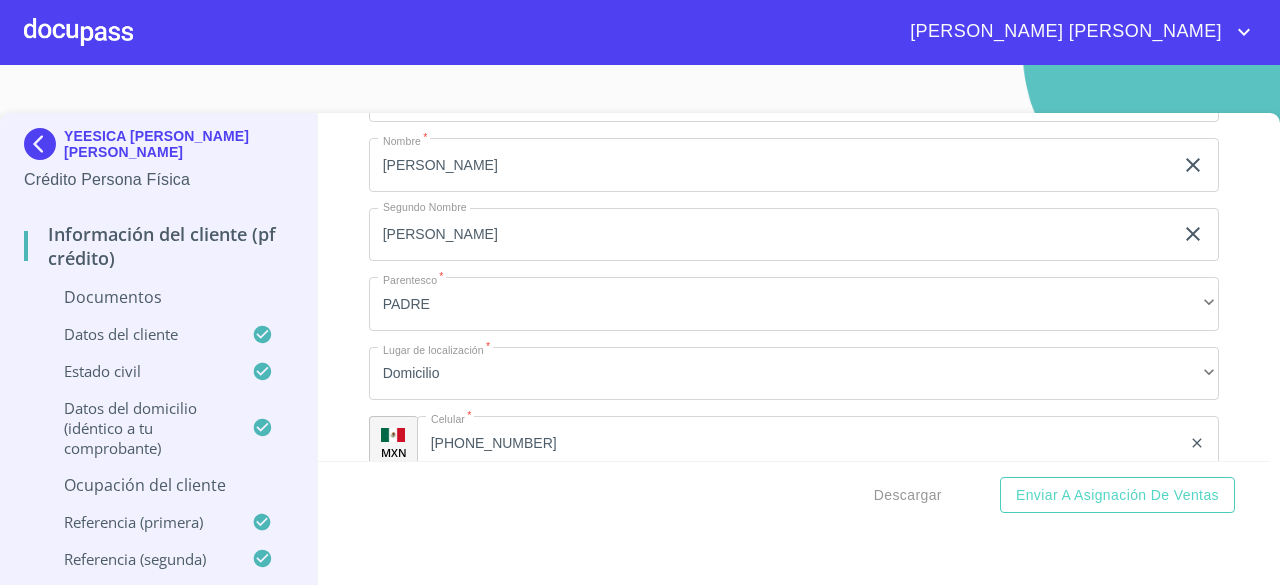 type on "casa" 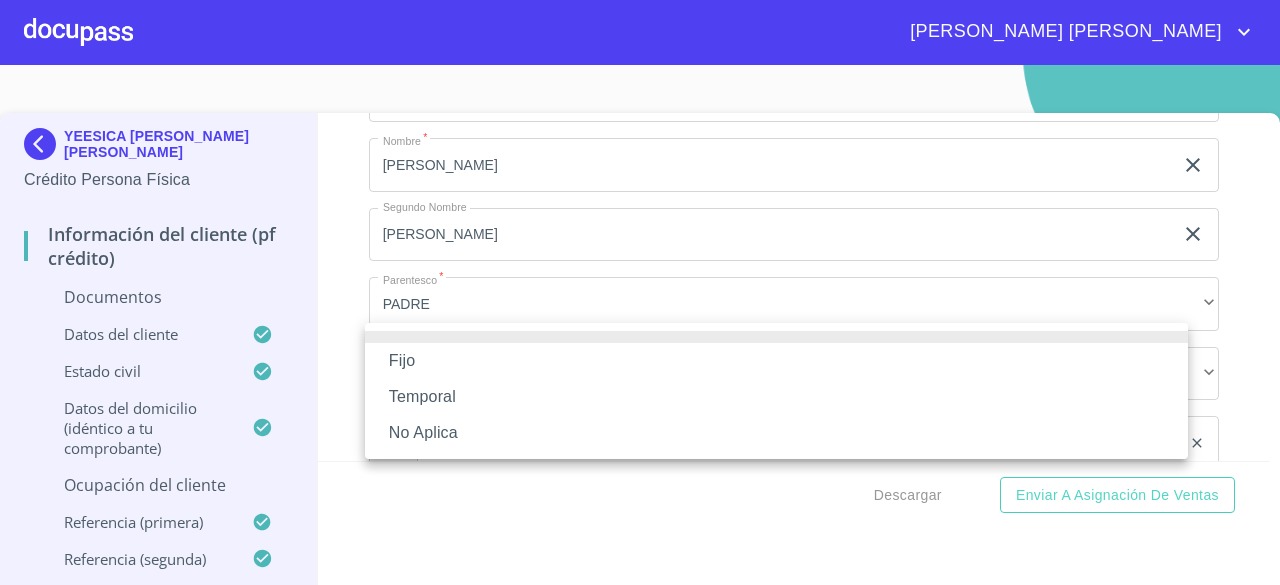 click on "No Aplica" at bounding box center [776, 433] 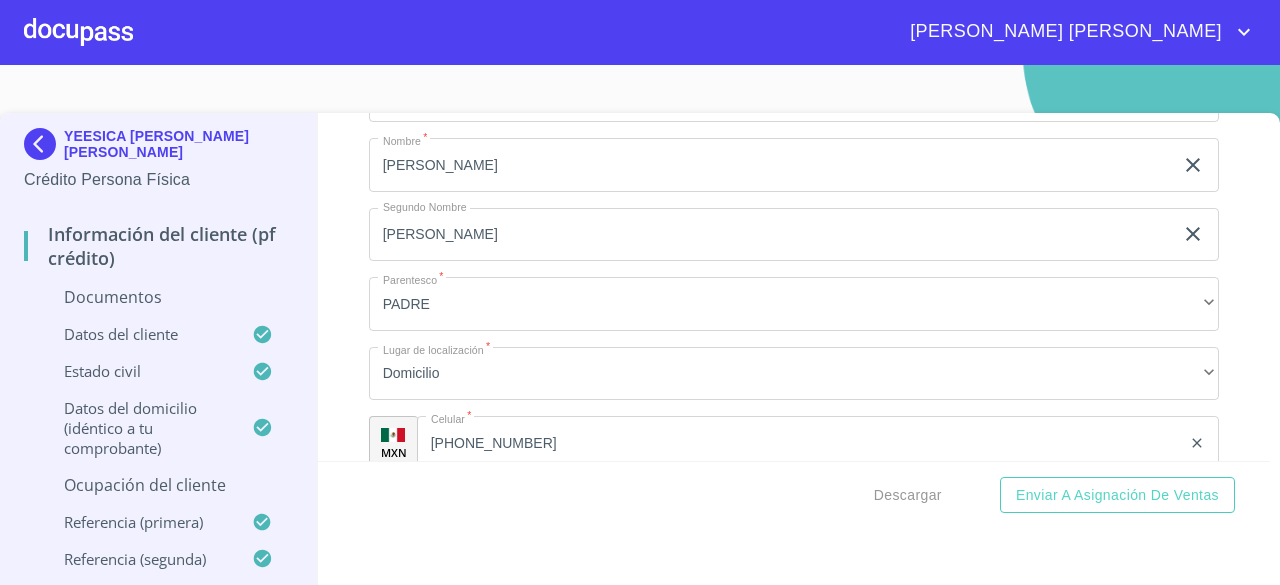 click on "Documento de identificación.   *" at bounding box center [794, -1737] 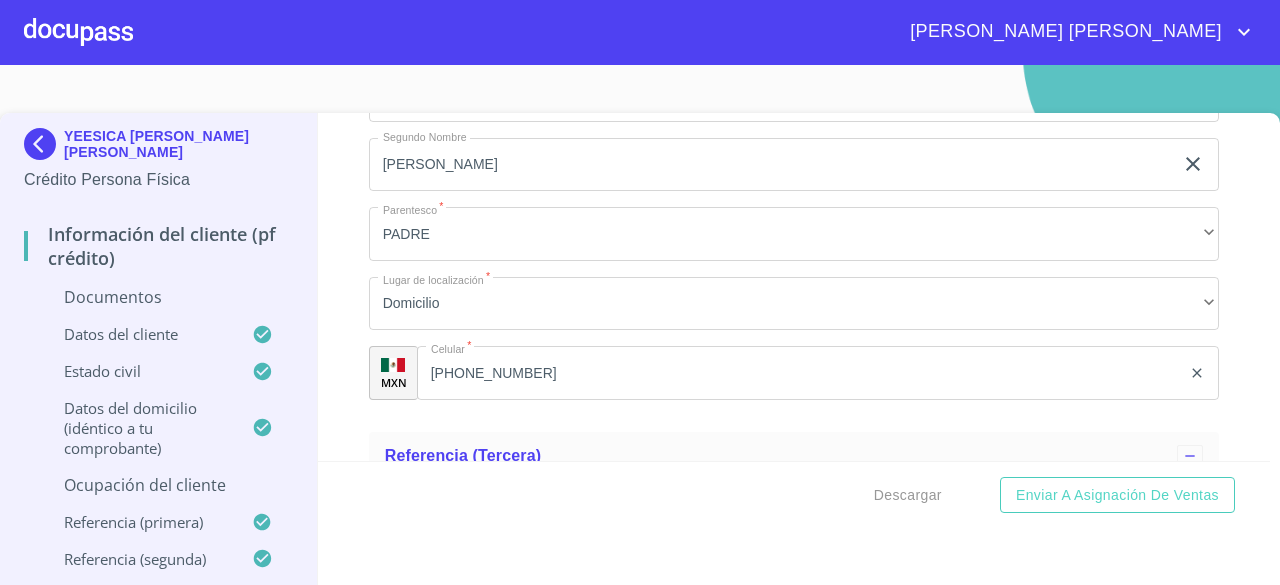 scroll, scrollTop: 8550, scrollLeft: 0, axis: vertical 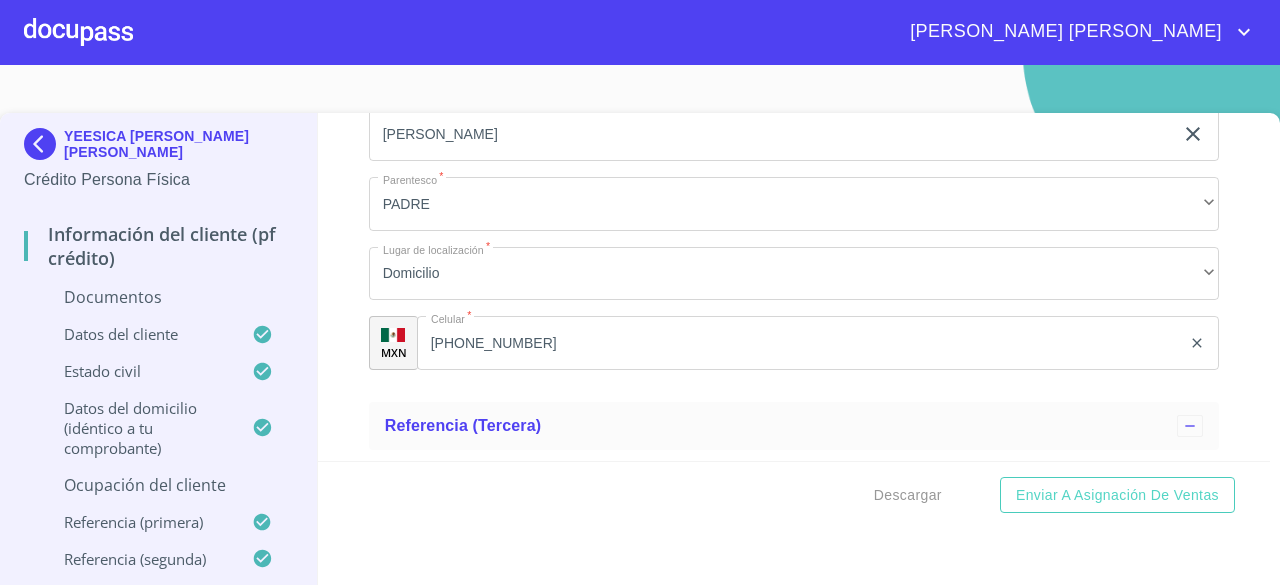 type on "10,000" 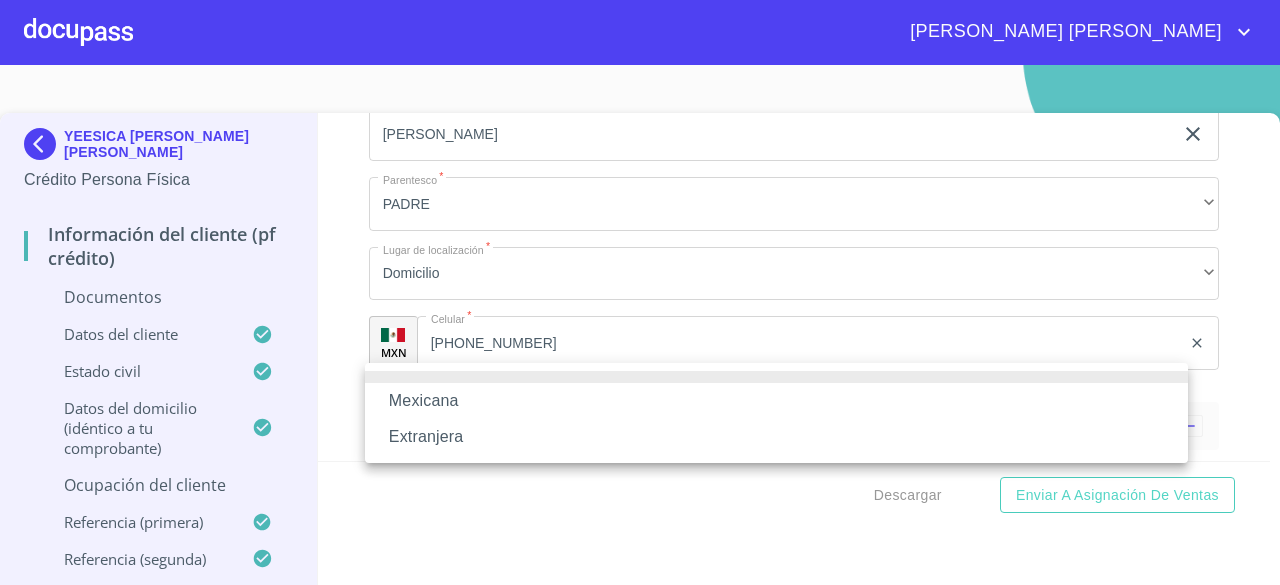 click on "Mexicana" at bounding box center [776, 401] 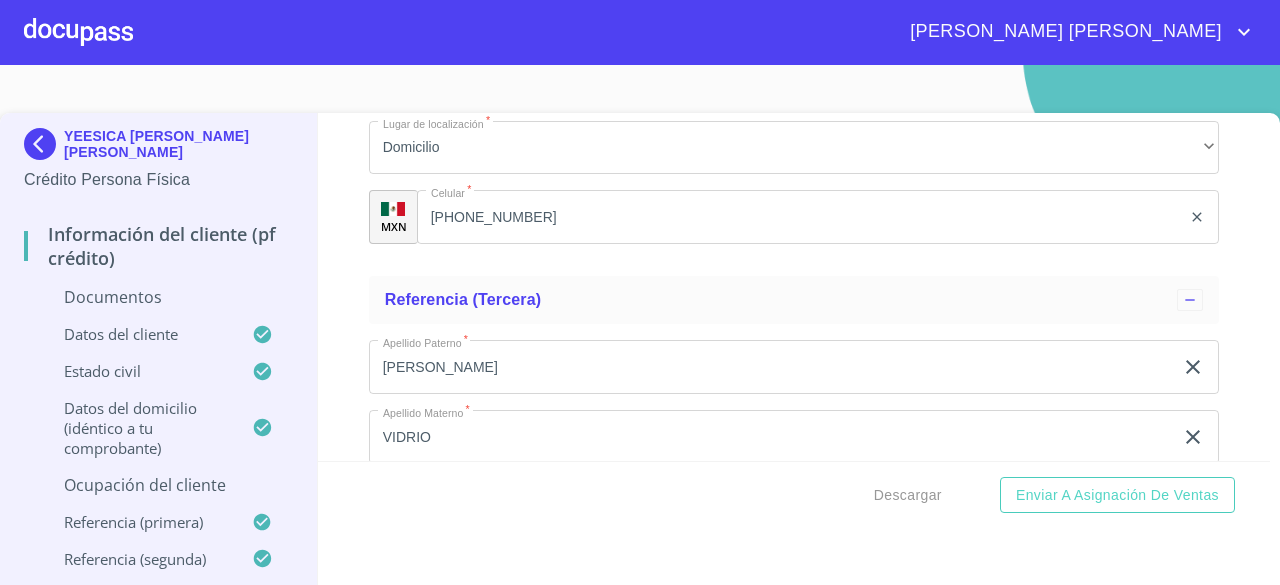 scroll, scrollTop: 8750, scrollLeft: 0, axis: vertical 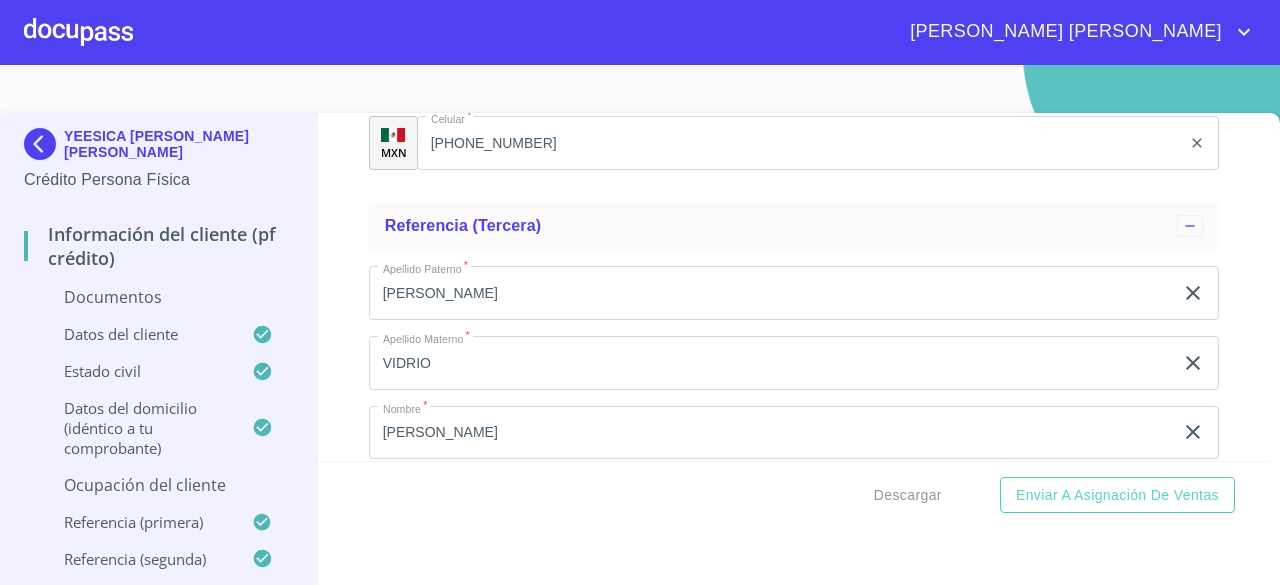 click on "​" at bounding box center (794, -1898) 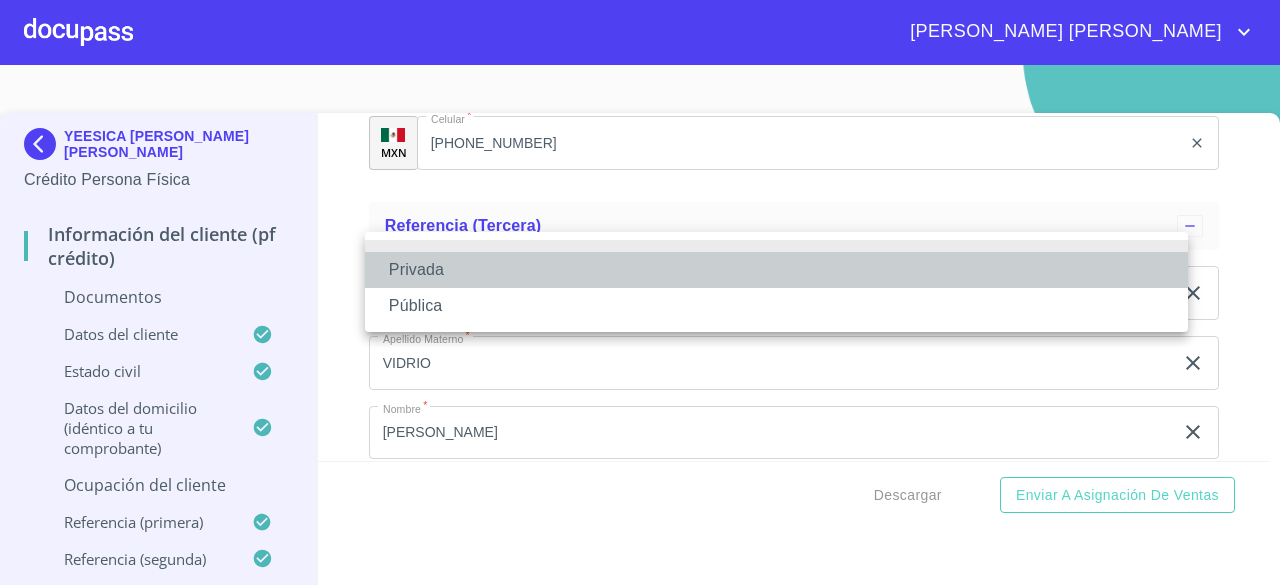 click on "Privada" at bounding box center (776, 270) 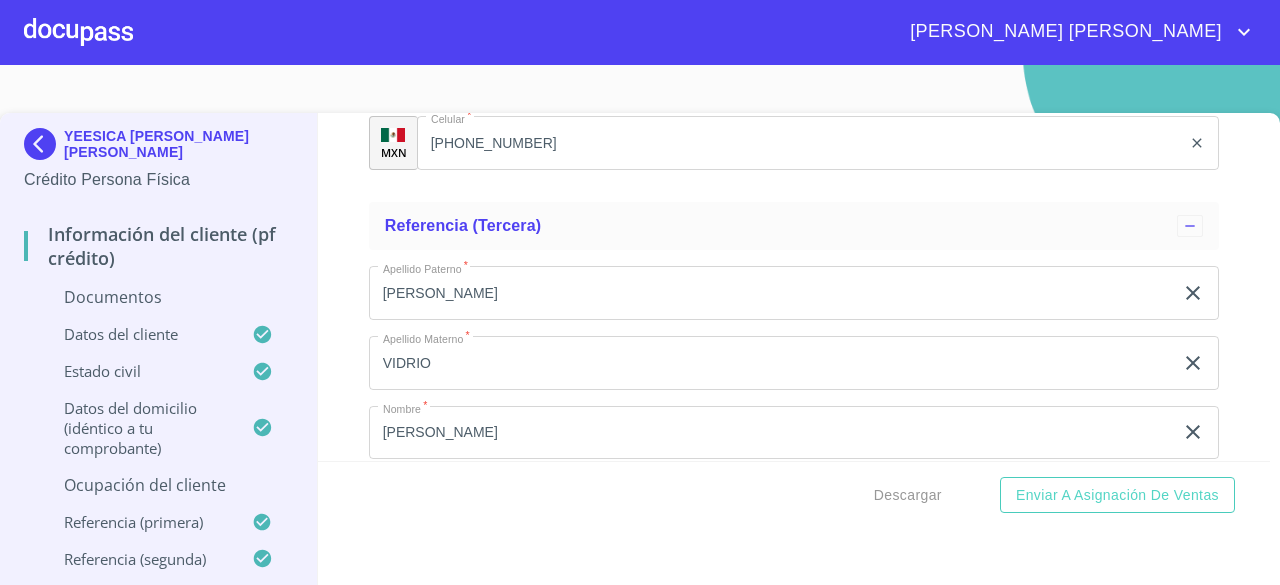 click on "Documento de identificación.   *" at bounding box center [794, -1828] 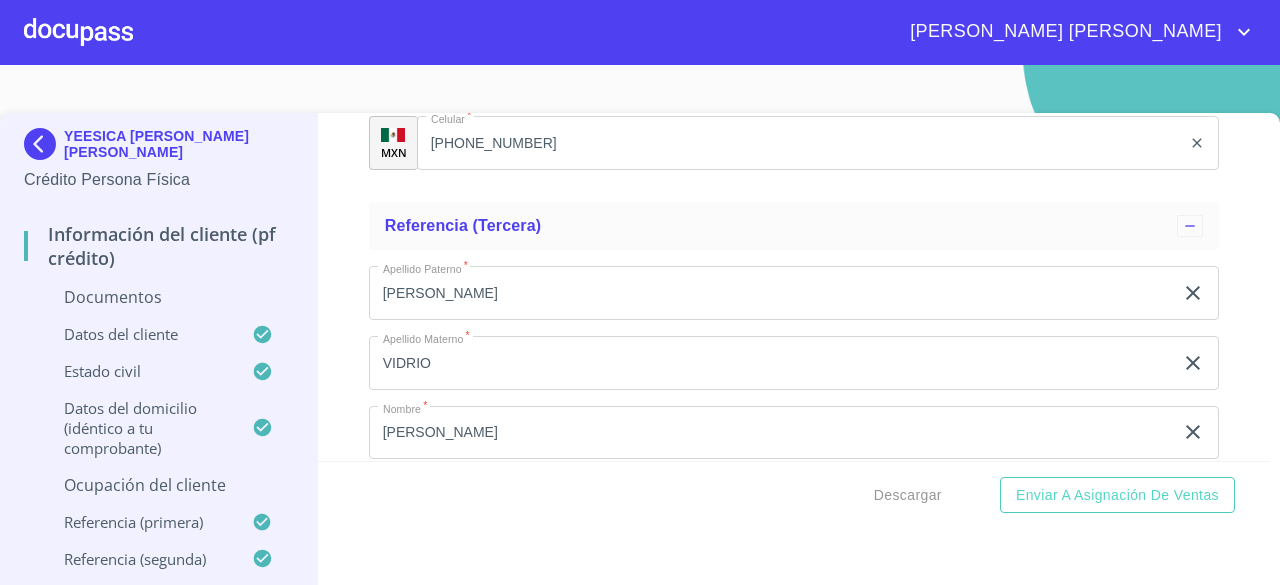type on "casa" 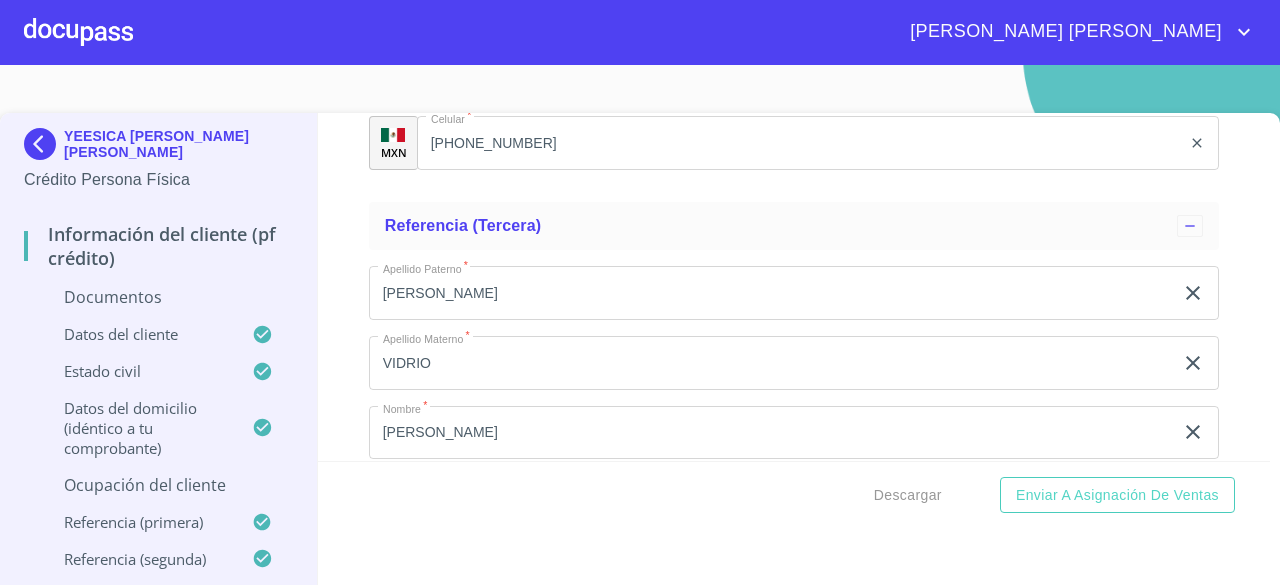 click on "Documento de identificación.   *" 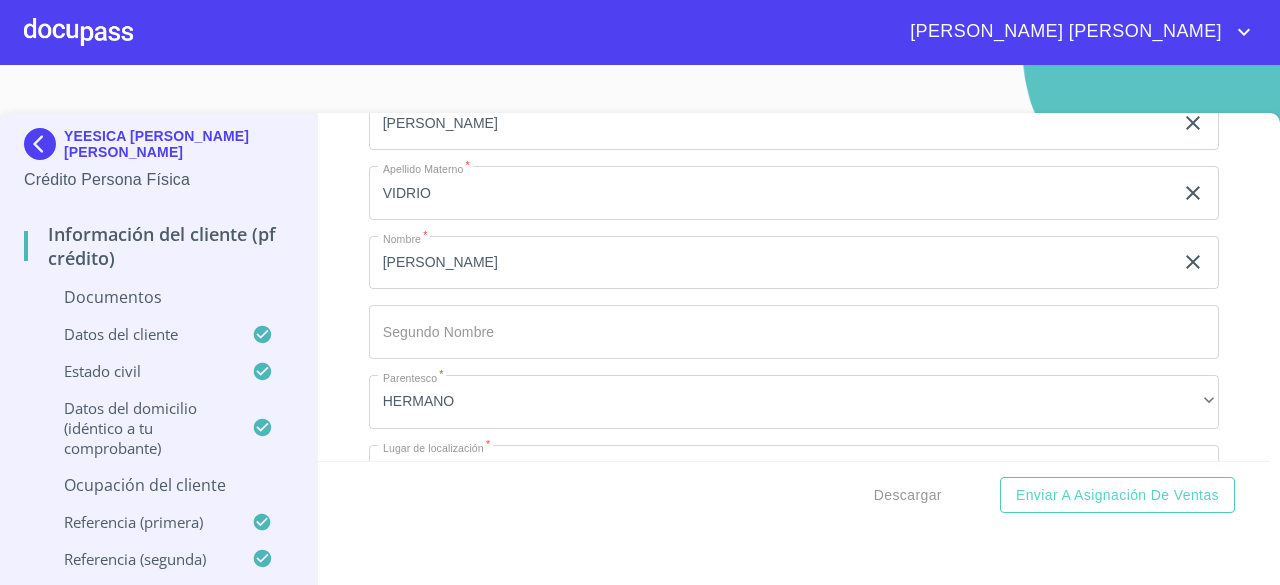 scroll, scrollTop: 8950, scrollLeft: 0, axis: vertical 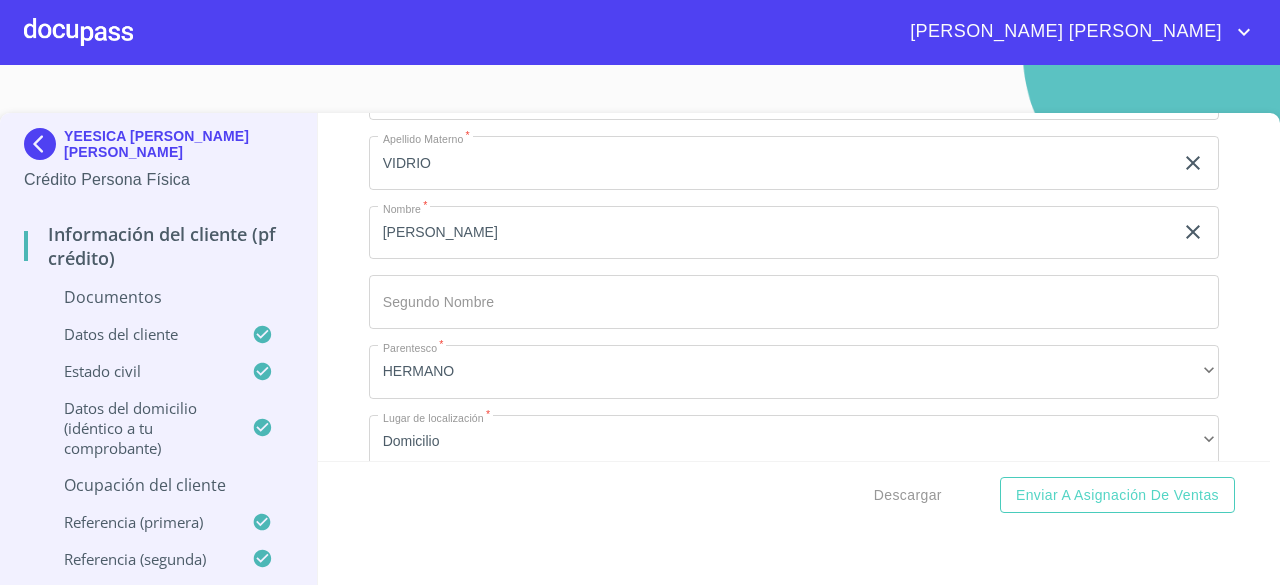 type on "[PHONE_NUMBER]" 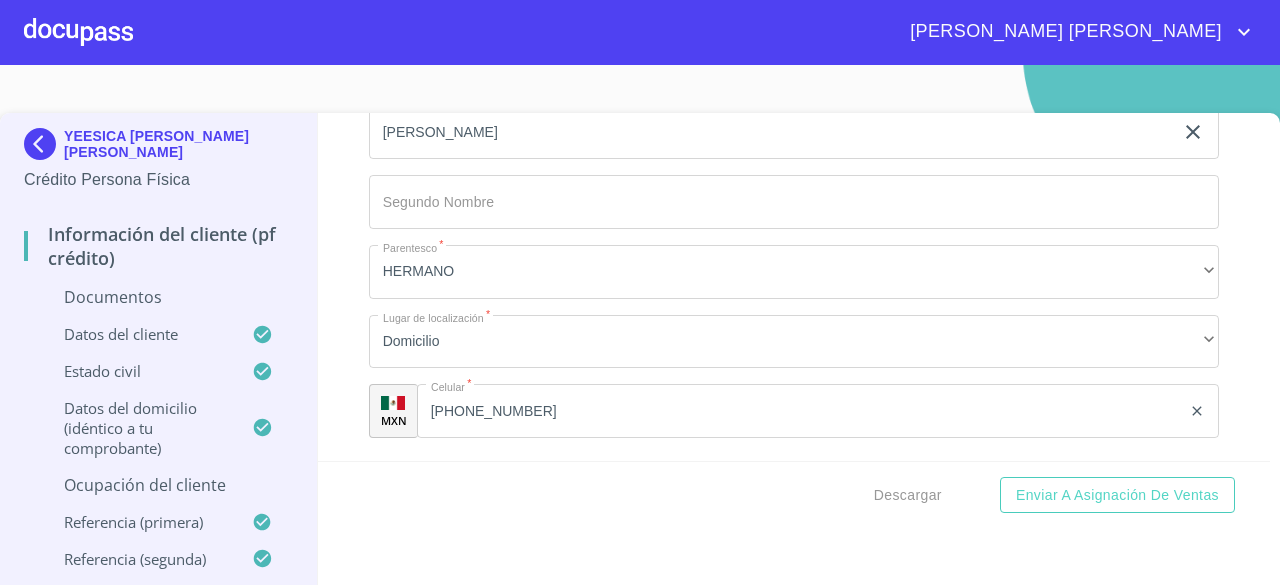 type on "0" 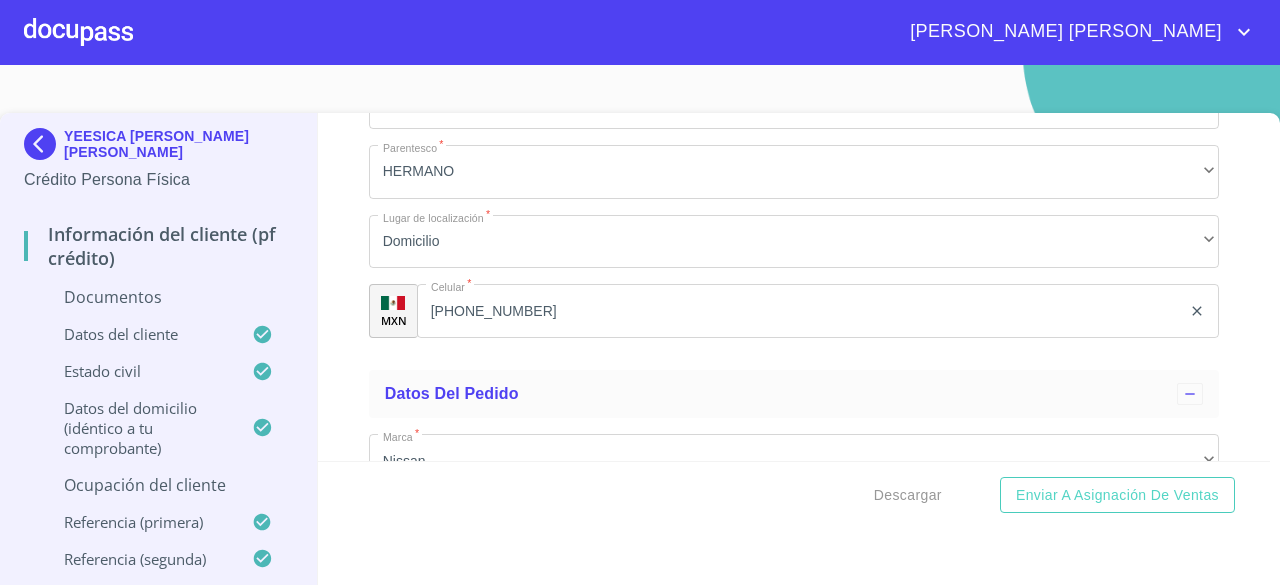 type on "[PERSON_NAME][GEOGRAPHIC_DATA]" 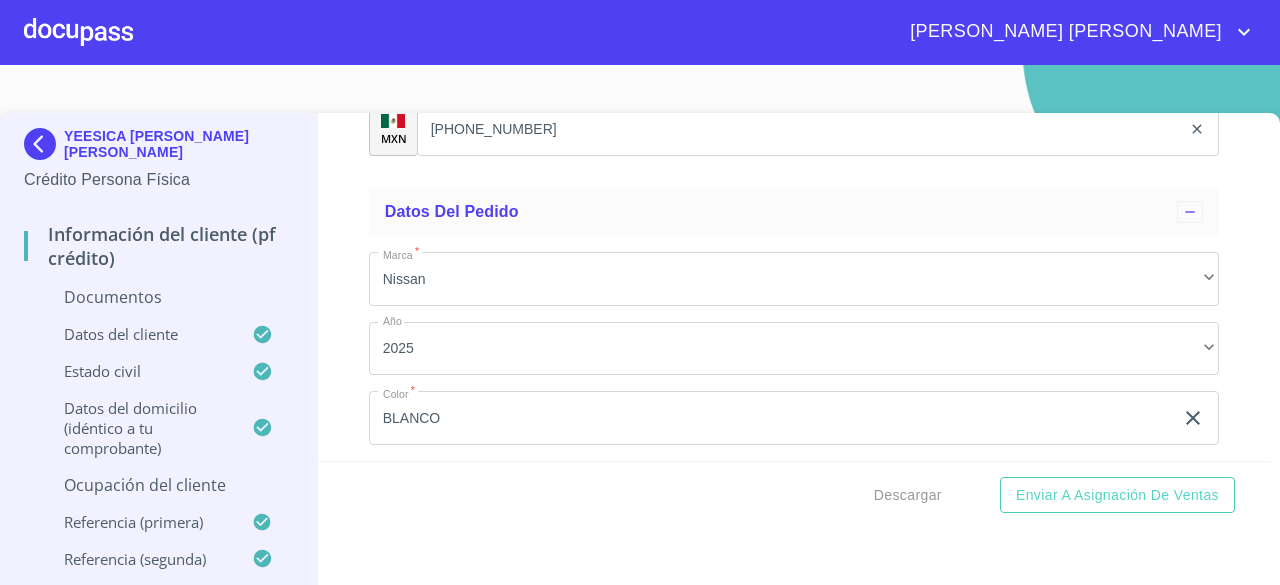 scroll, scrollTop: 9350, scrollLeft: 0, axis: vertical 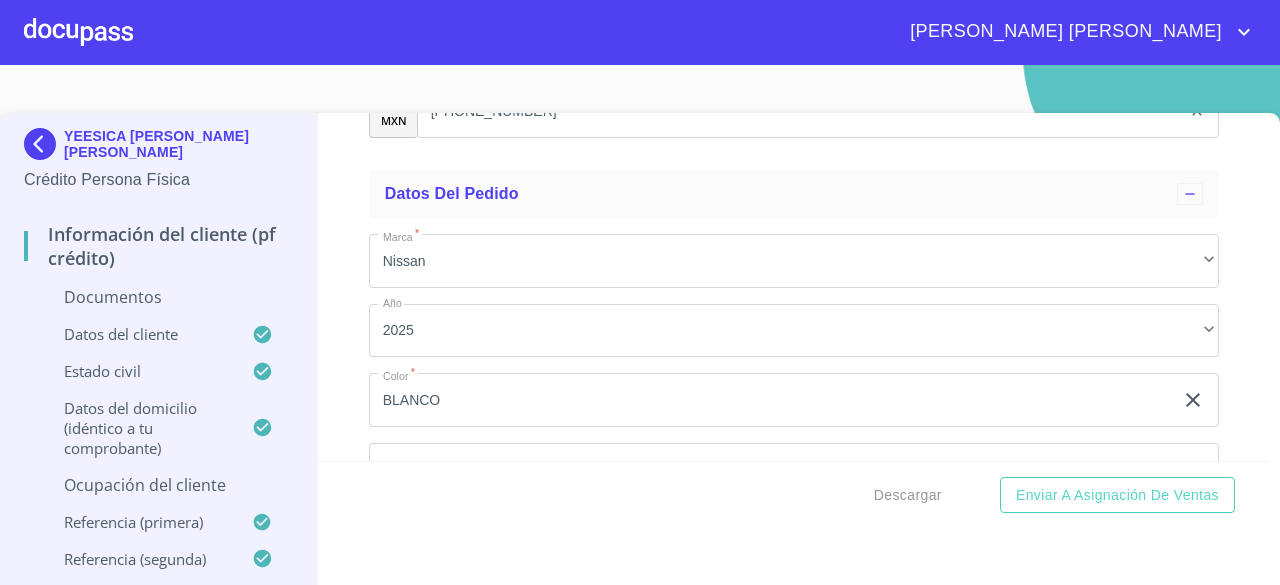 click on "​" at bounding box center [794, -1871] 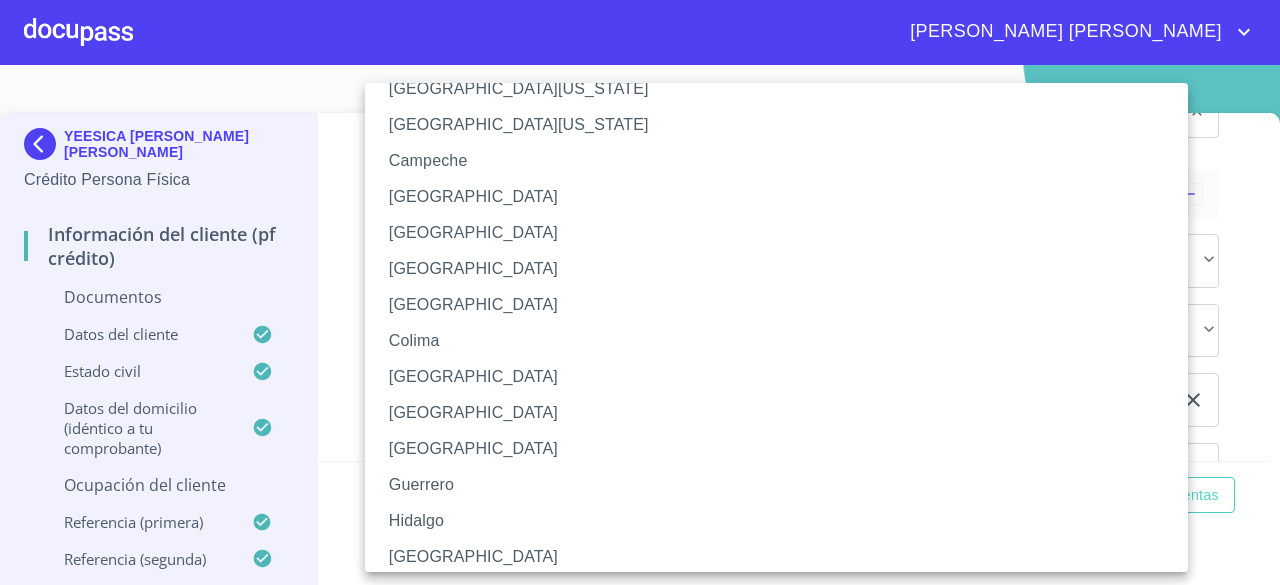 scroll, scrollTop: 100, scrollLeft: 0, axis: vertical 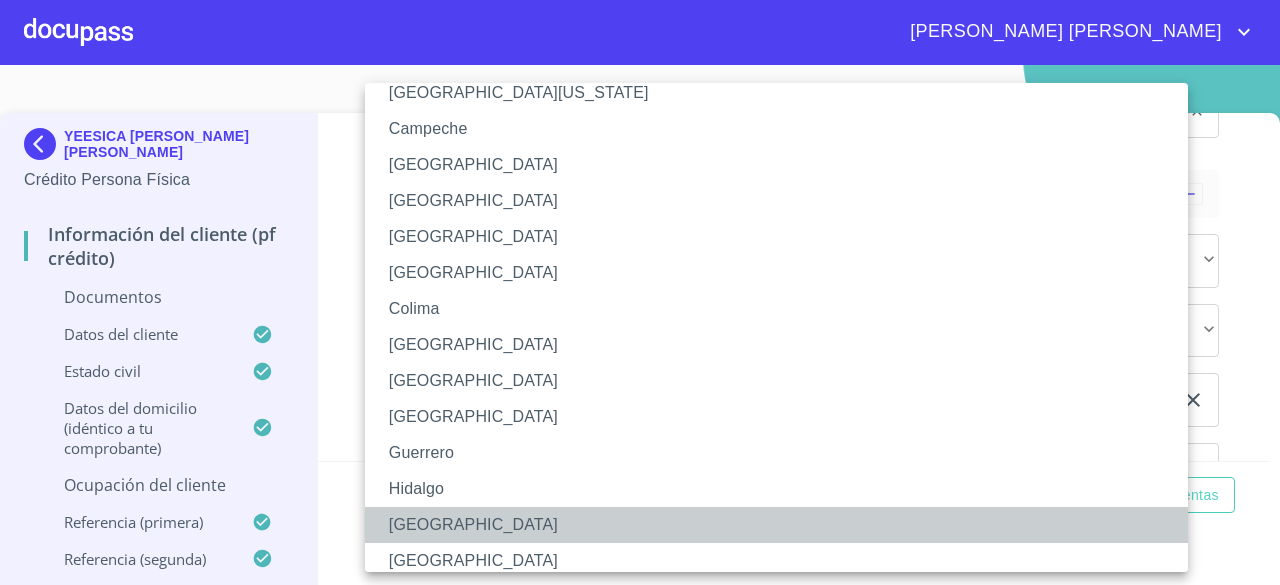 click on "[GEOGRAPHIC_DATA]" at bounding box center (784, 525) 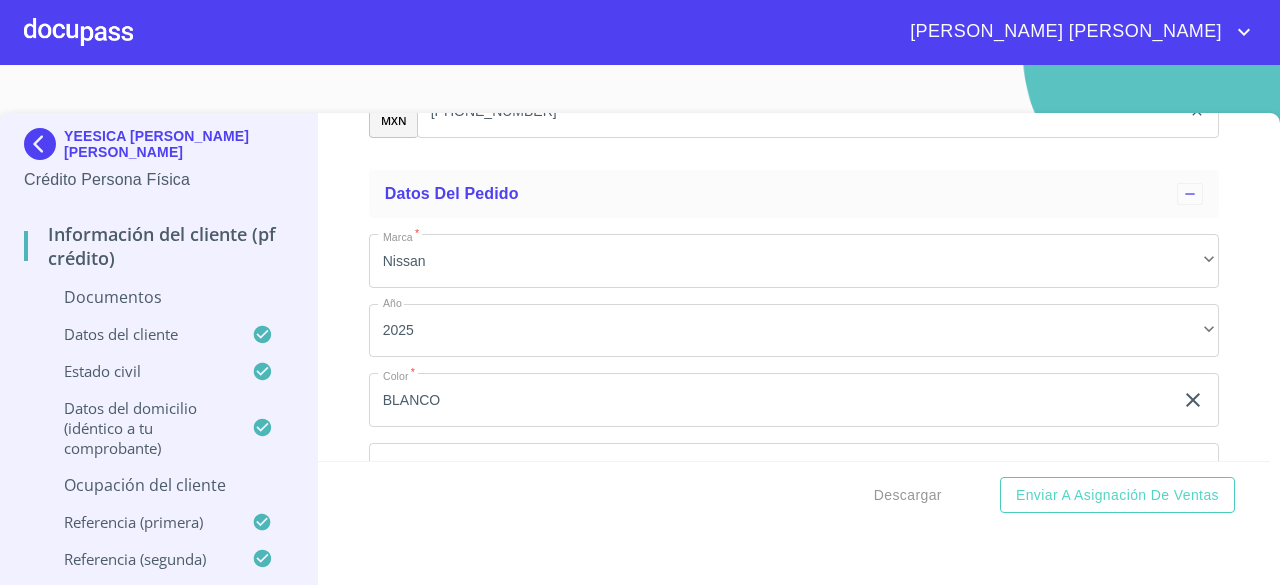 click on "Documento de identificación.   *" at bounding box center [794, -1801] 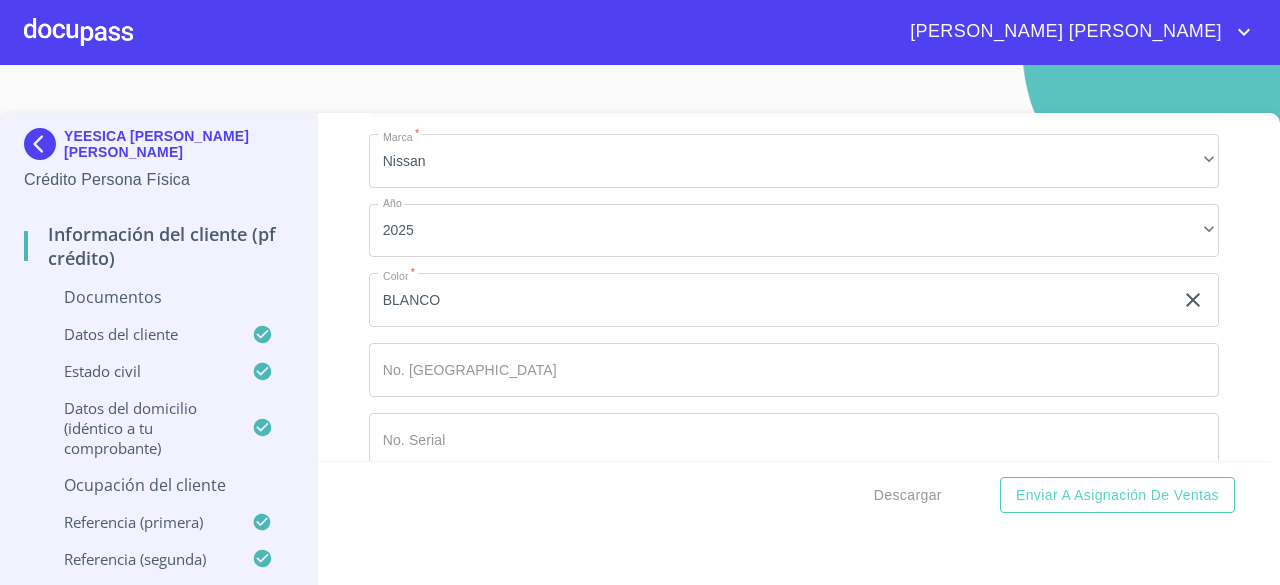 scroll, scrollTop: 9550, scrollLeft: 0, axis: vertical 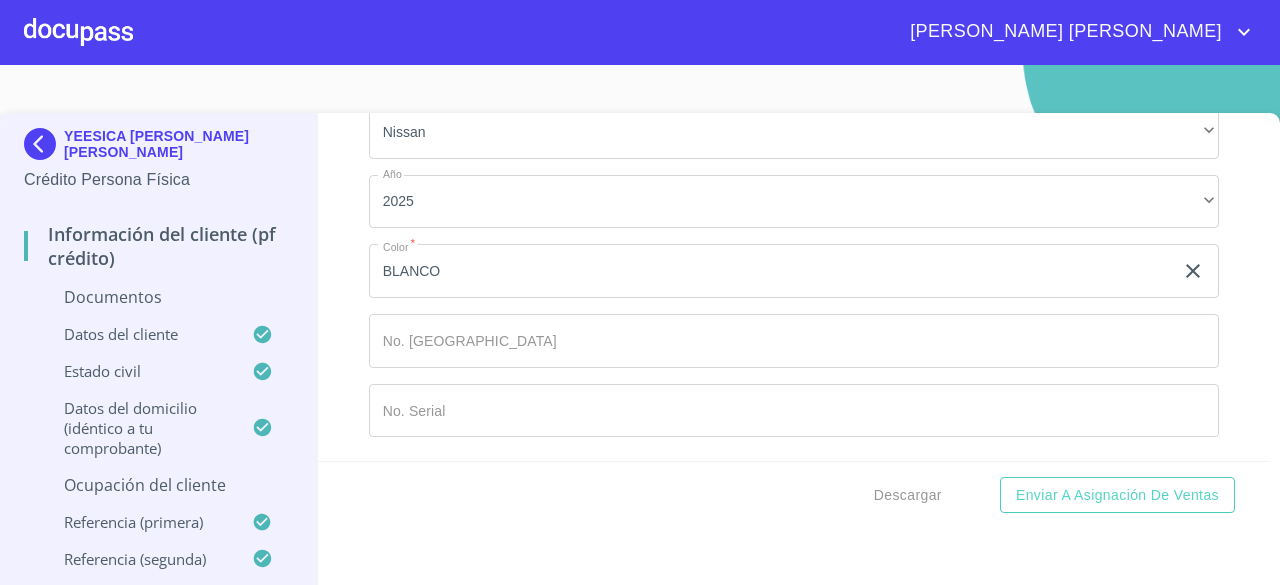 click on "Documento de identificación.   *" 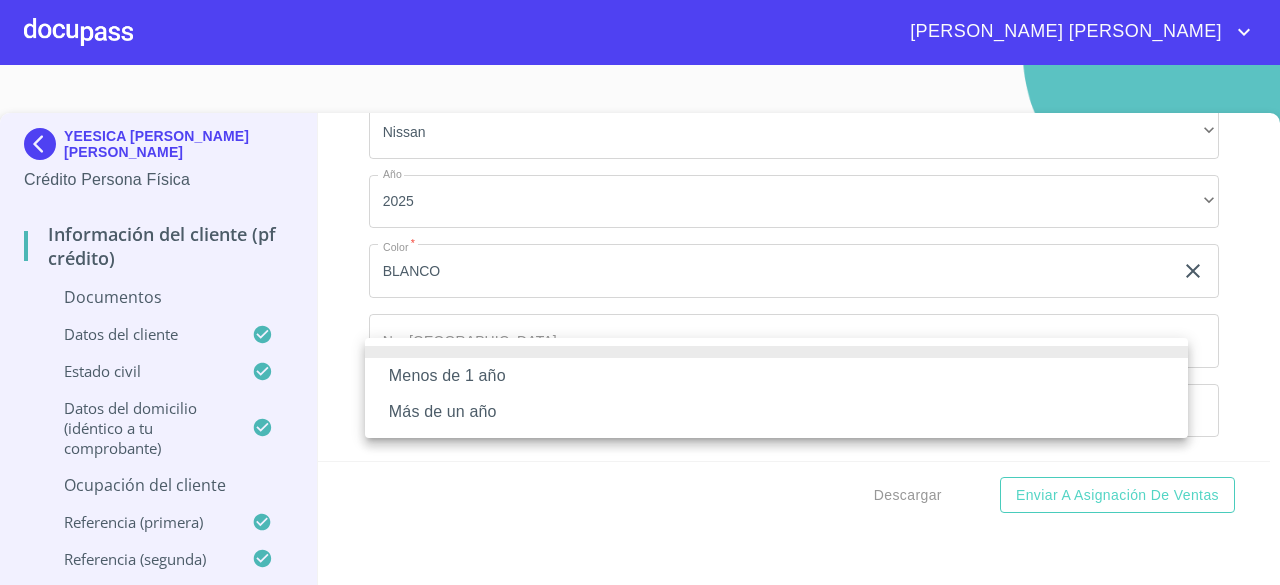 click on "Más de un año" at bounding box center [776, 412] 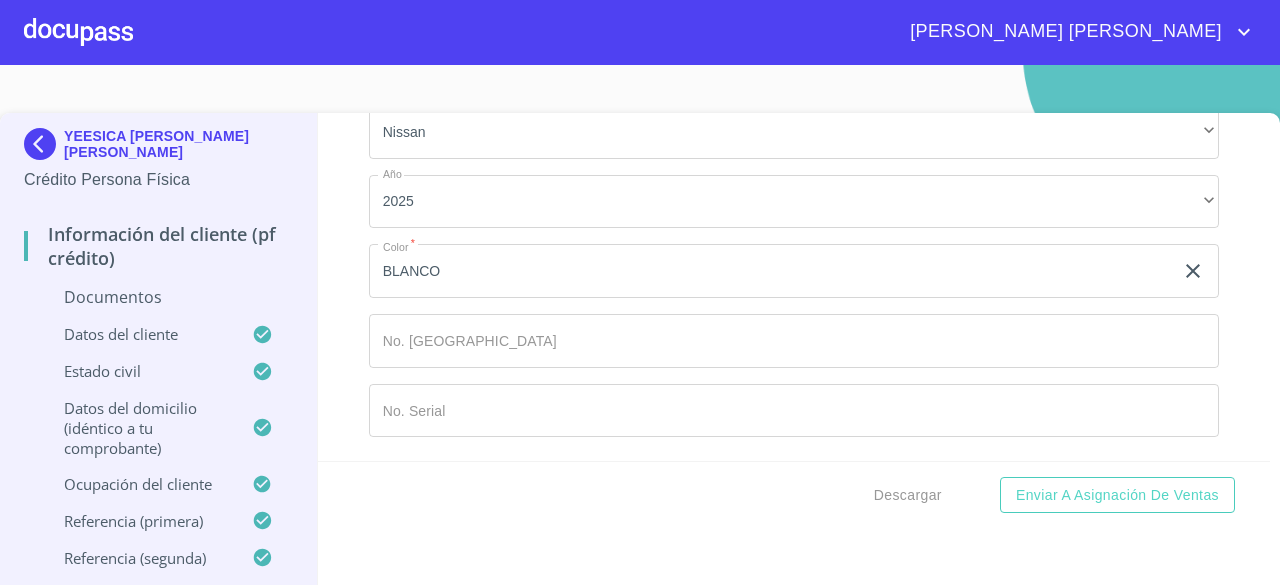 scroll, scrollTop: 11634, scrollLeft: 0, axis: vertical 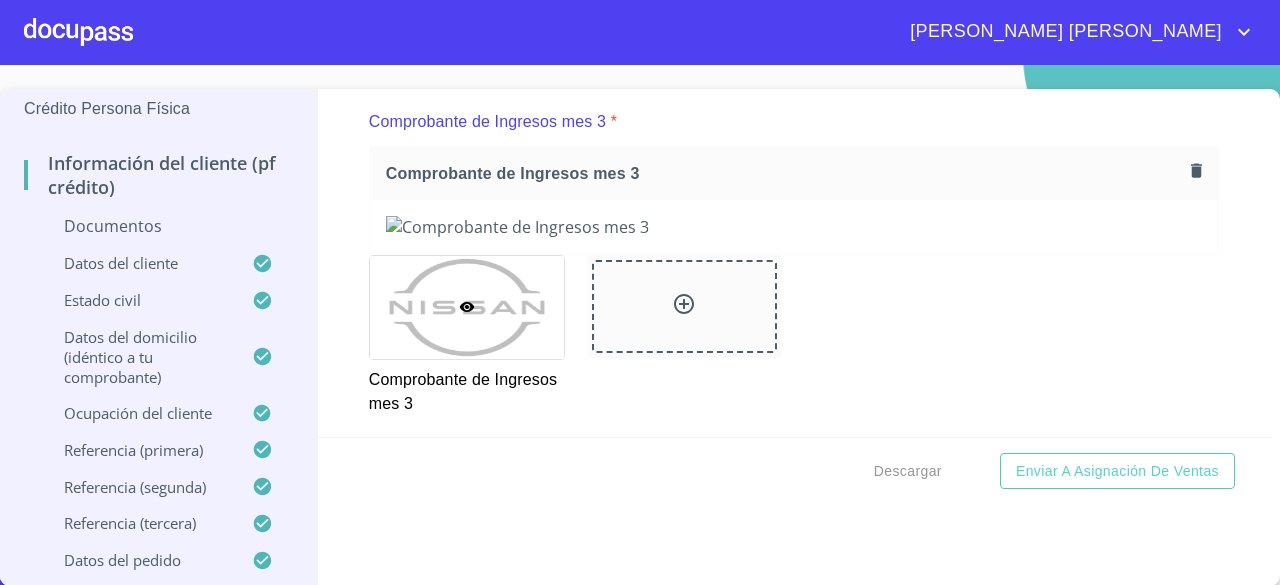 click at bounding box center (78, 32) 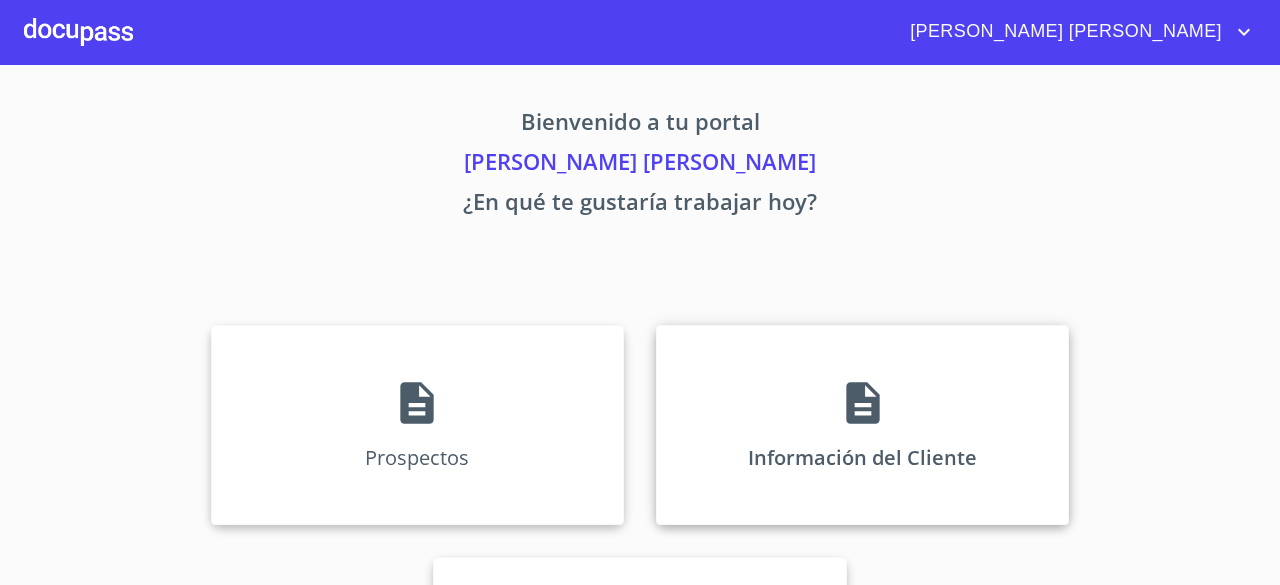 click on "Información del Cliente" at bounding box center (862, 425) 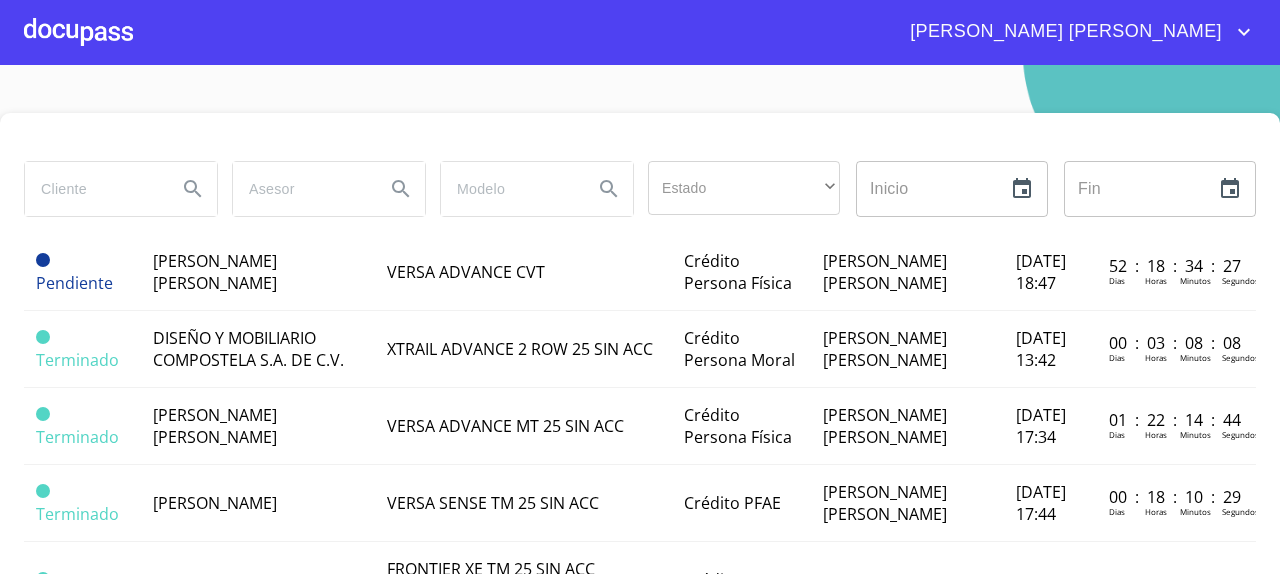 scroll, scrollTop: 400, scrollLeft: 0, axis: vertical 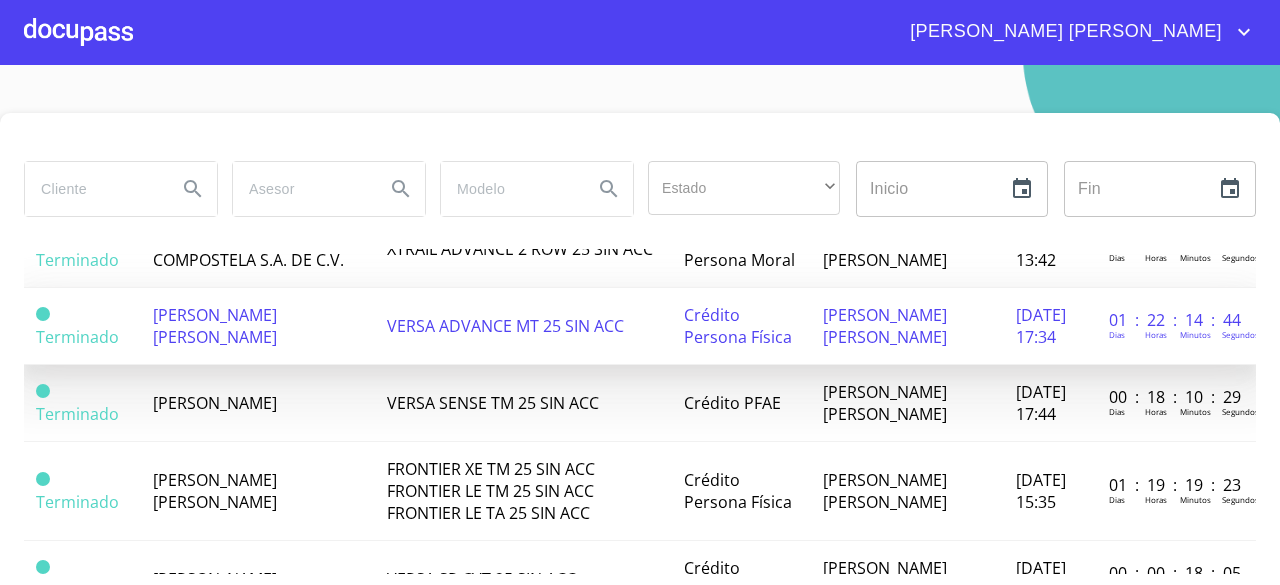 click on "[PERSON_NAME] [PERSON_NAME]" at bounding box center [215, 326] 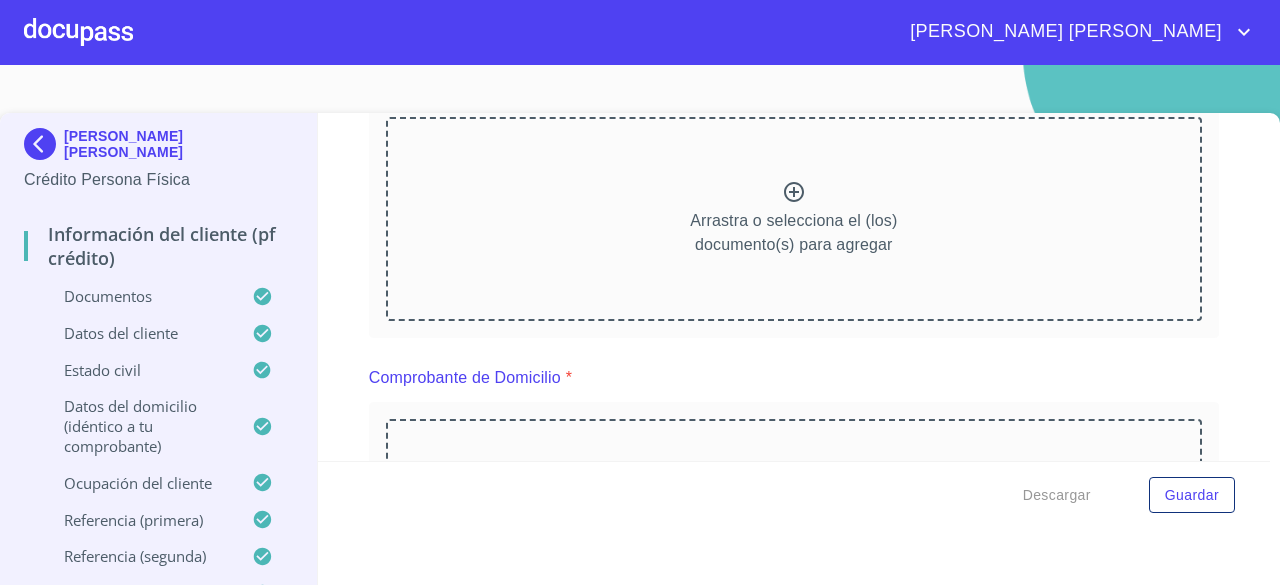 scroll, scrollTop: 0, scrollLeft: 0, axis: both 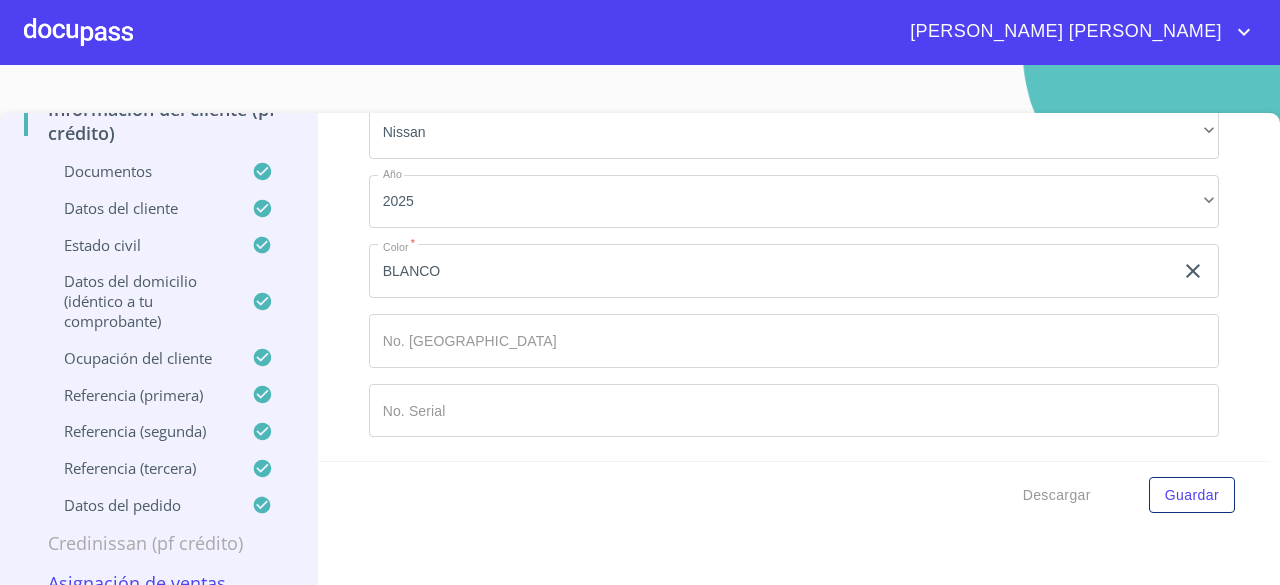 click at bounding box center [78, 32] 